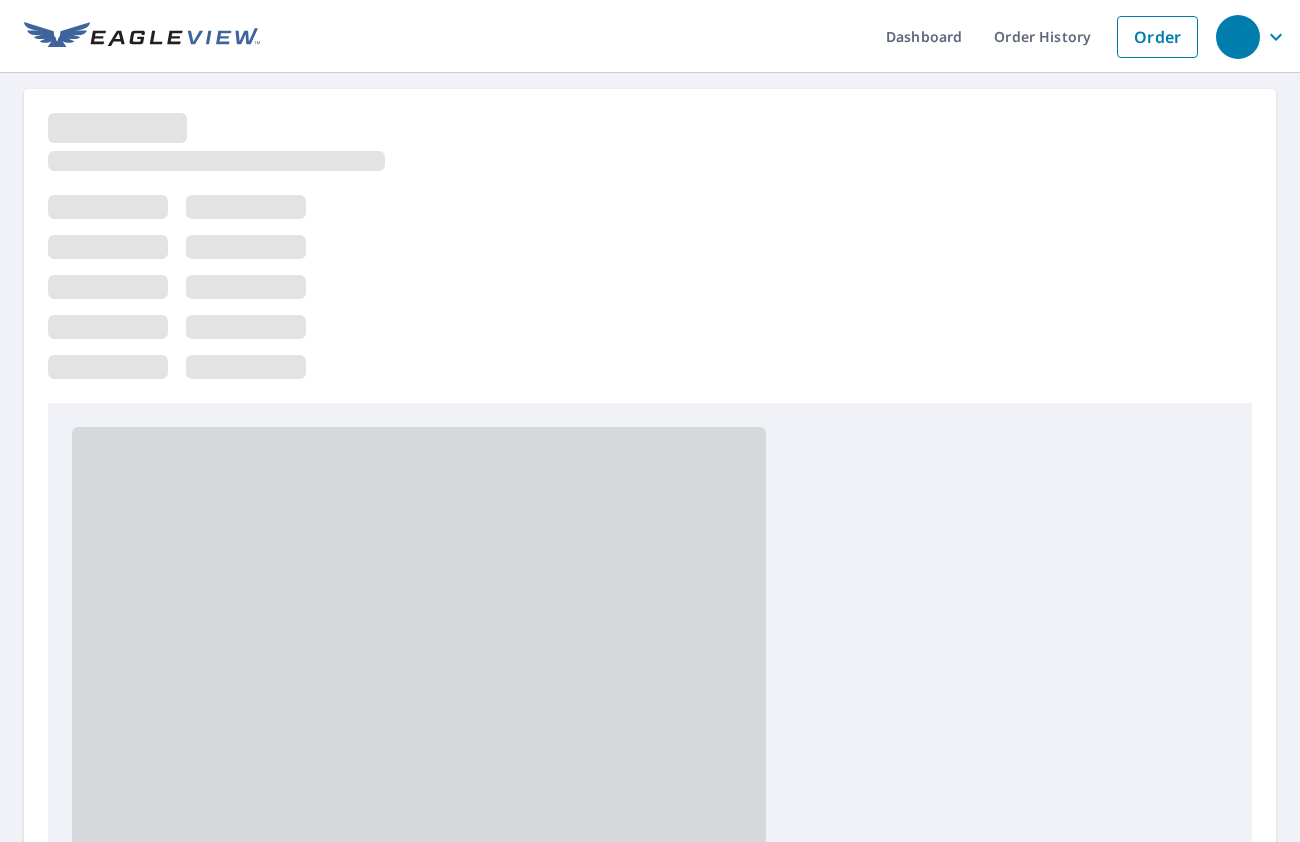 scroll, scrollTop: 0, scrollLeft: 0, axis: both 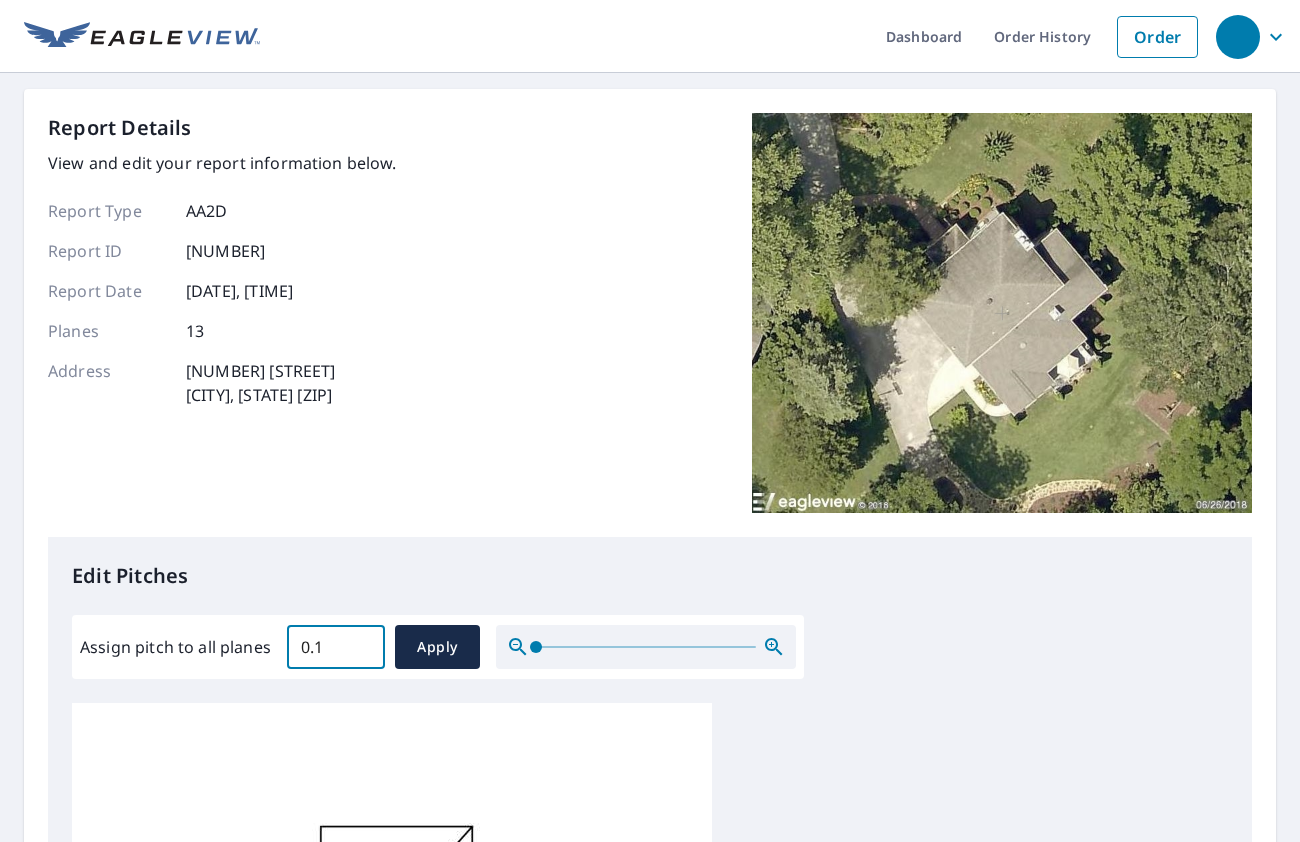 click on "0.1" at bounding box center (336, 647) 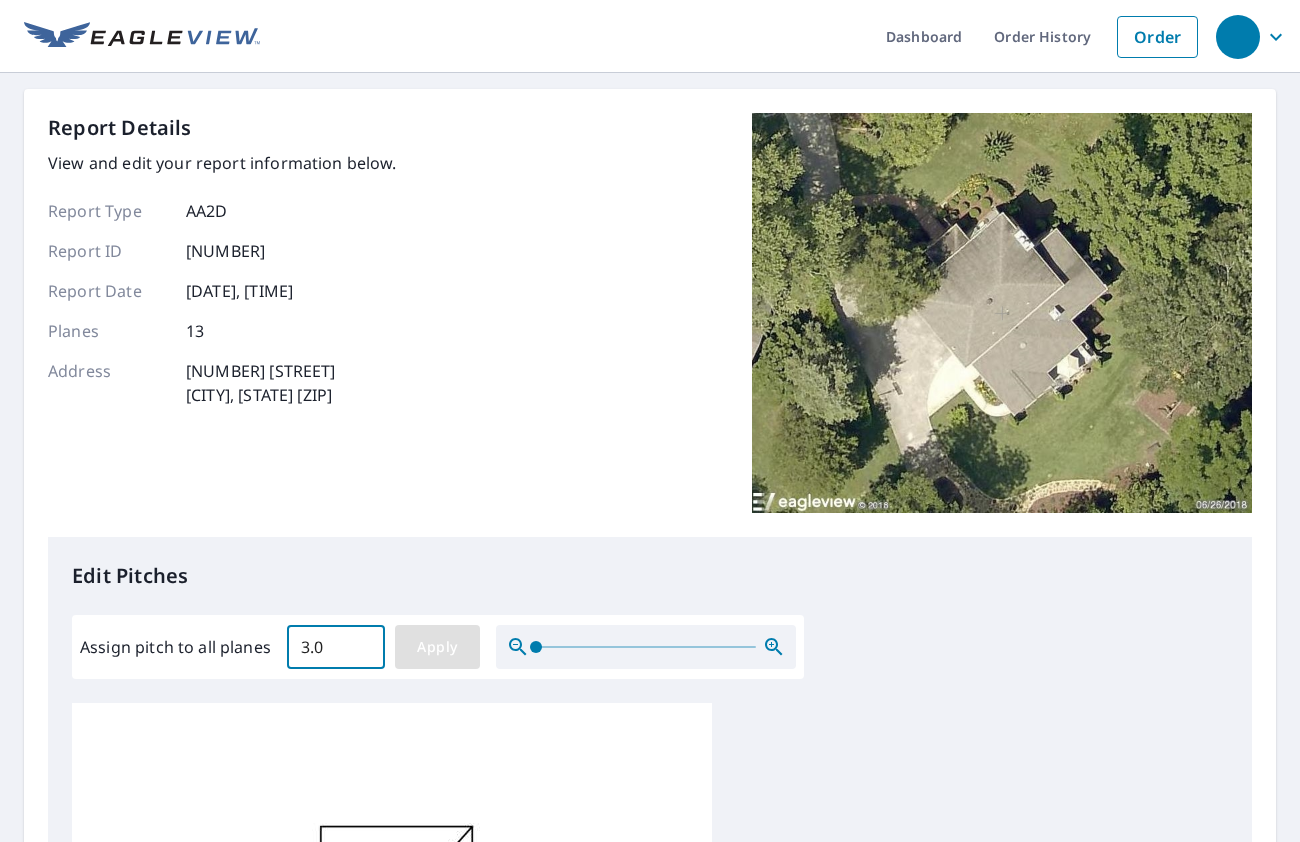 type on "3.0" 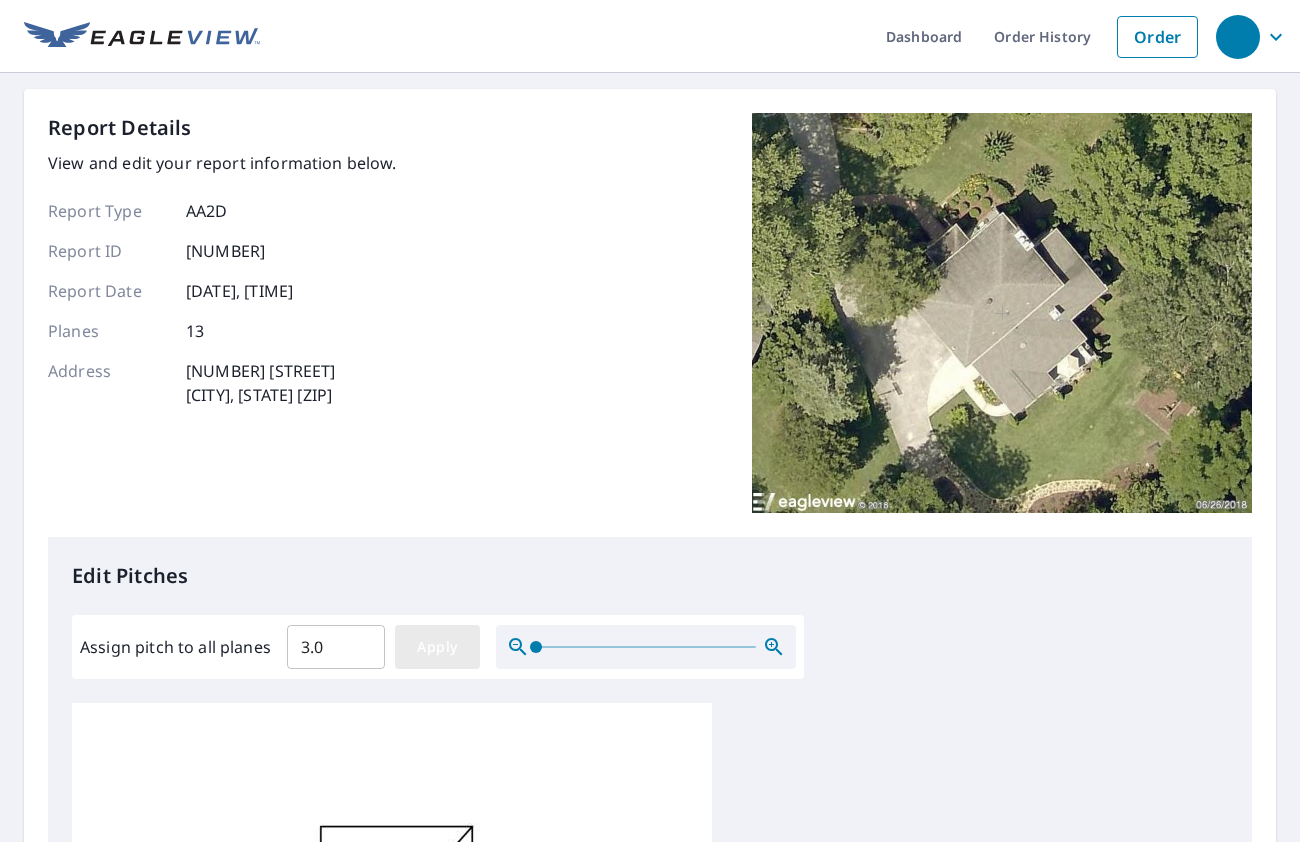 click on "Apply" at bounding box center [437, 647] 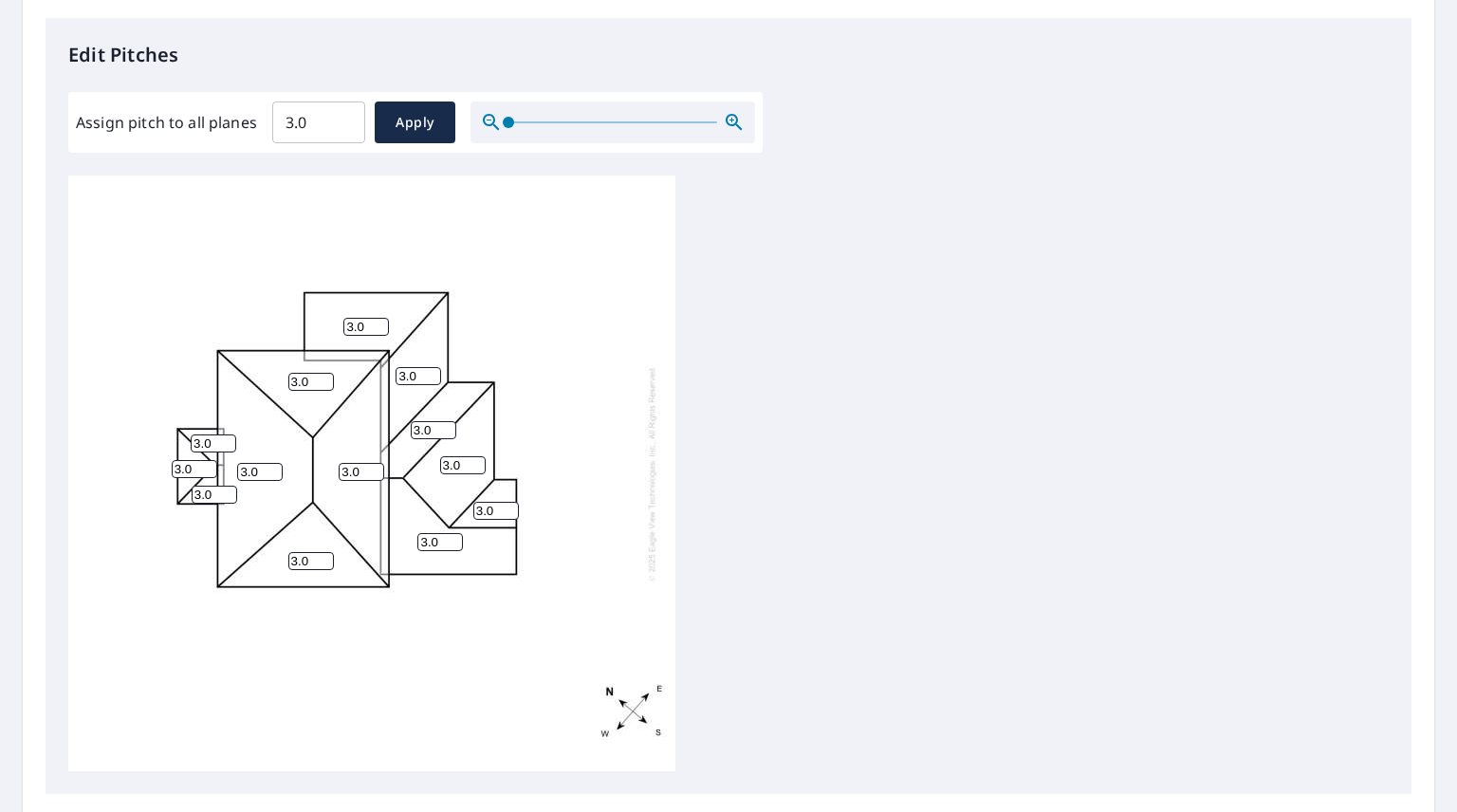 scroll, scrollTop: 492, scrollLeft: 0, axis: vertical 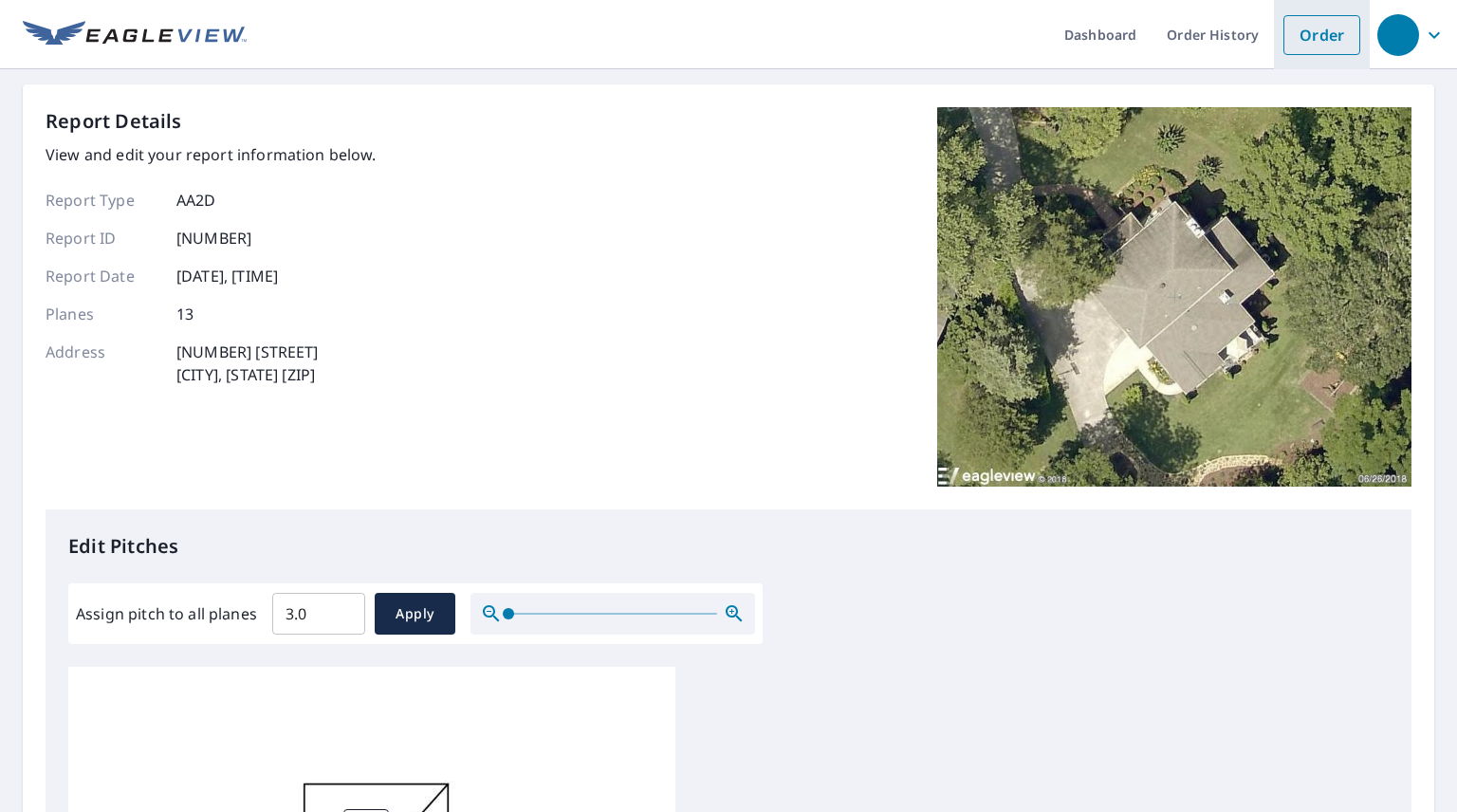 click on "Order" at bounding box center (1321, 35) 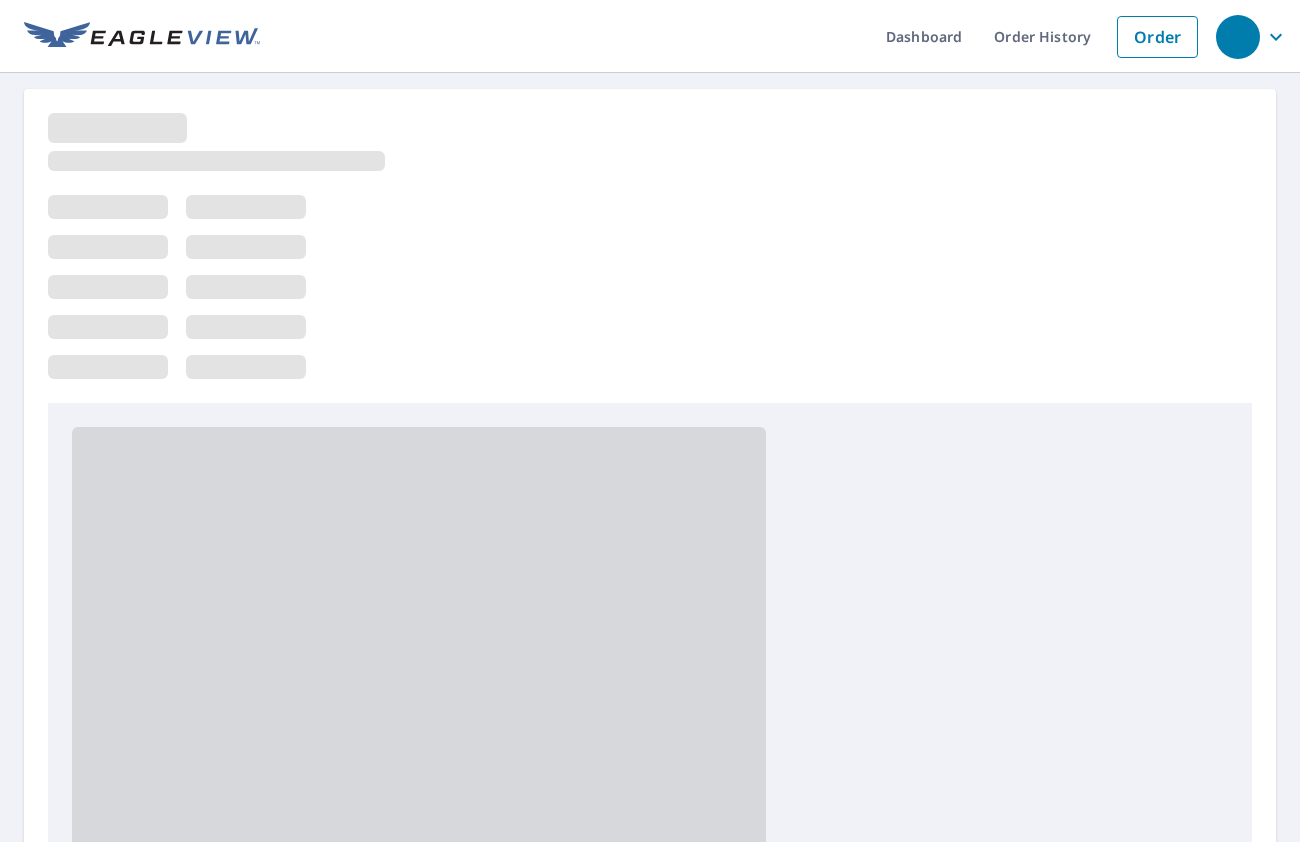 scroll, scrollTop: 0, scrollLeft: 0, axis: both 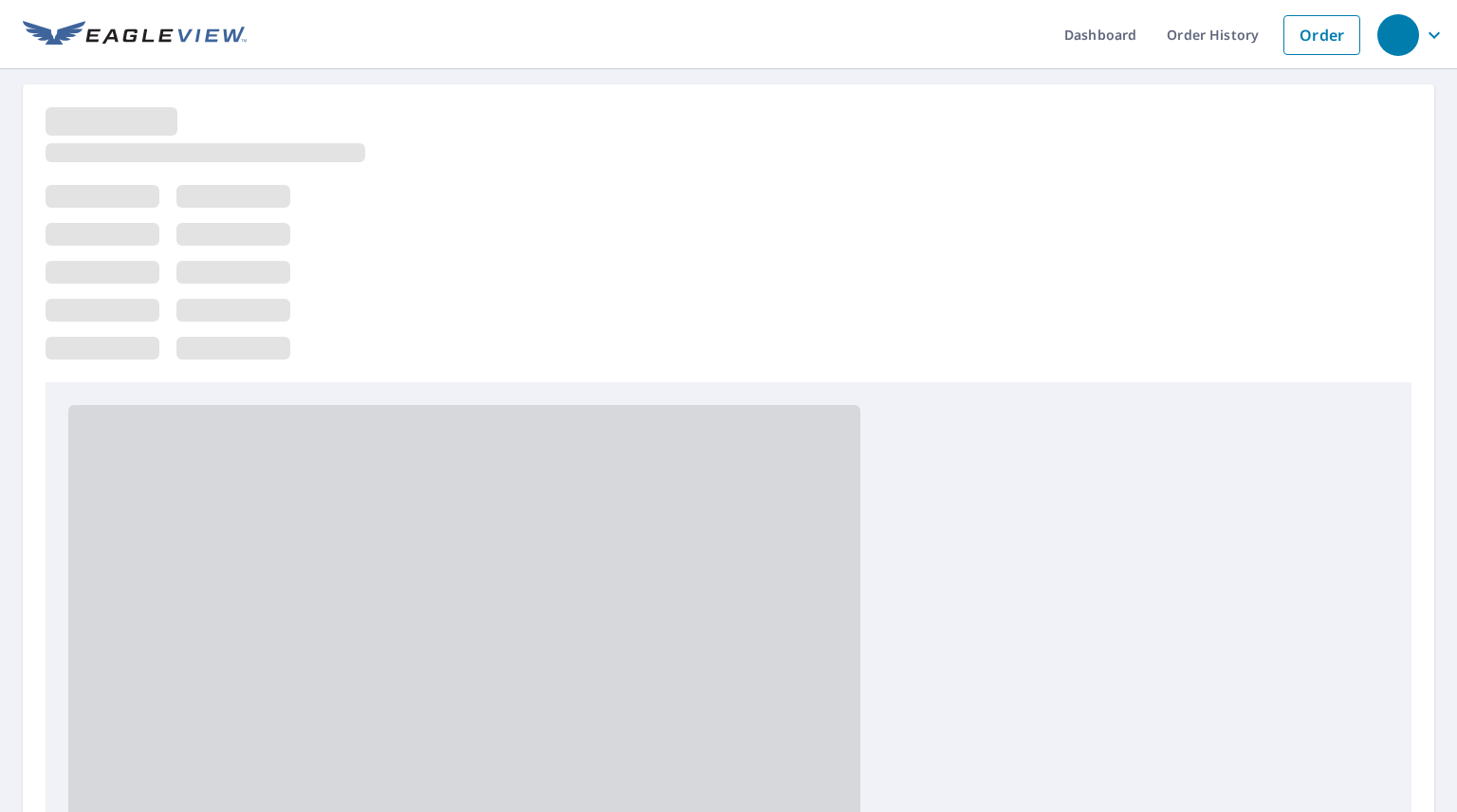 click 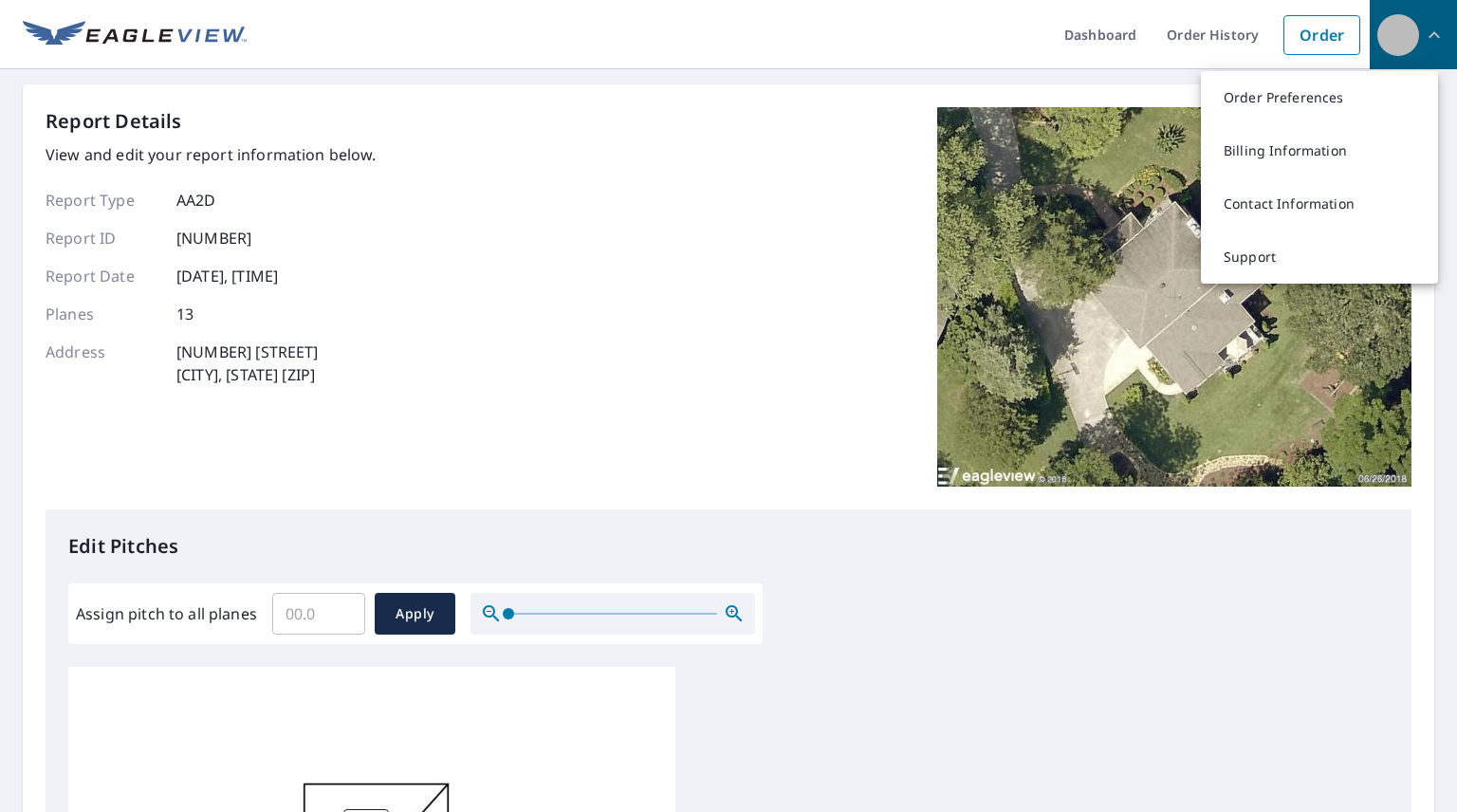 click 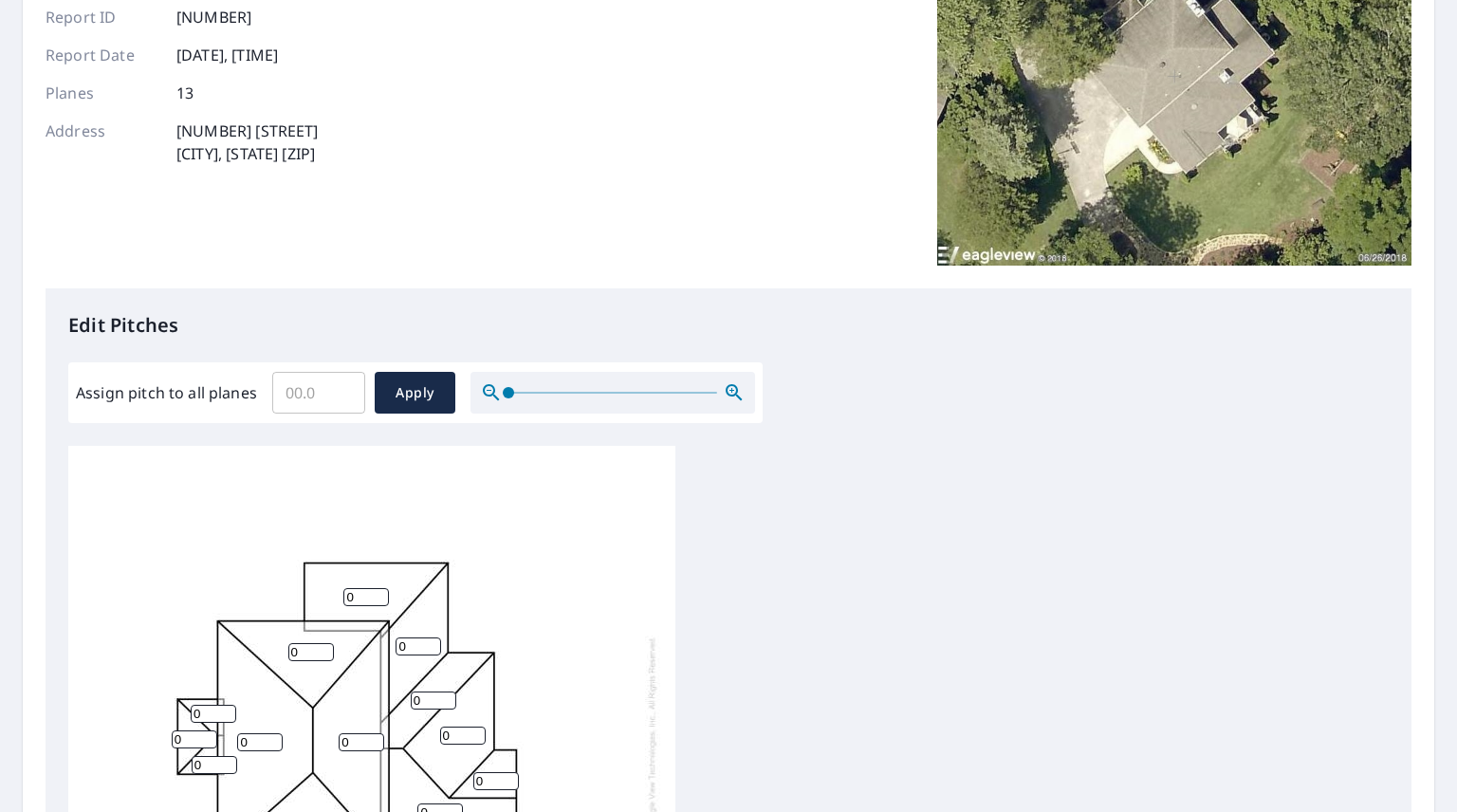 scroll, scrollTop: 214, scrollLeft: 0, axis: vertical 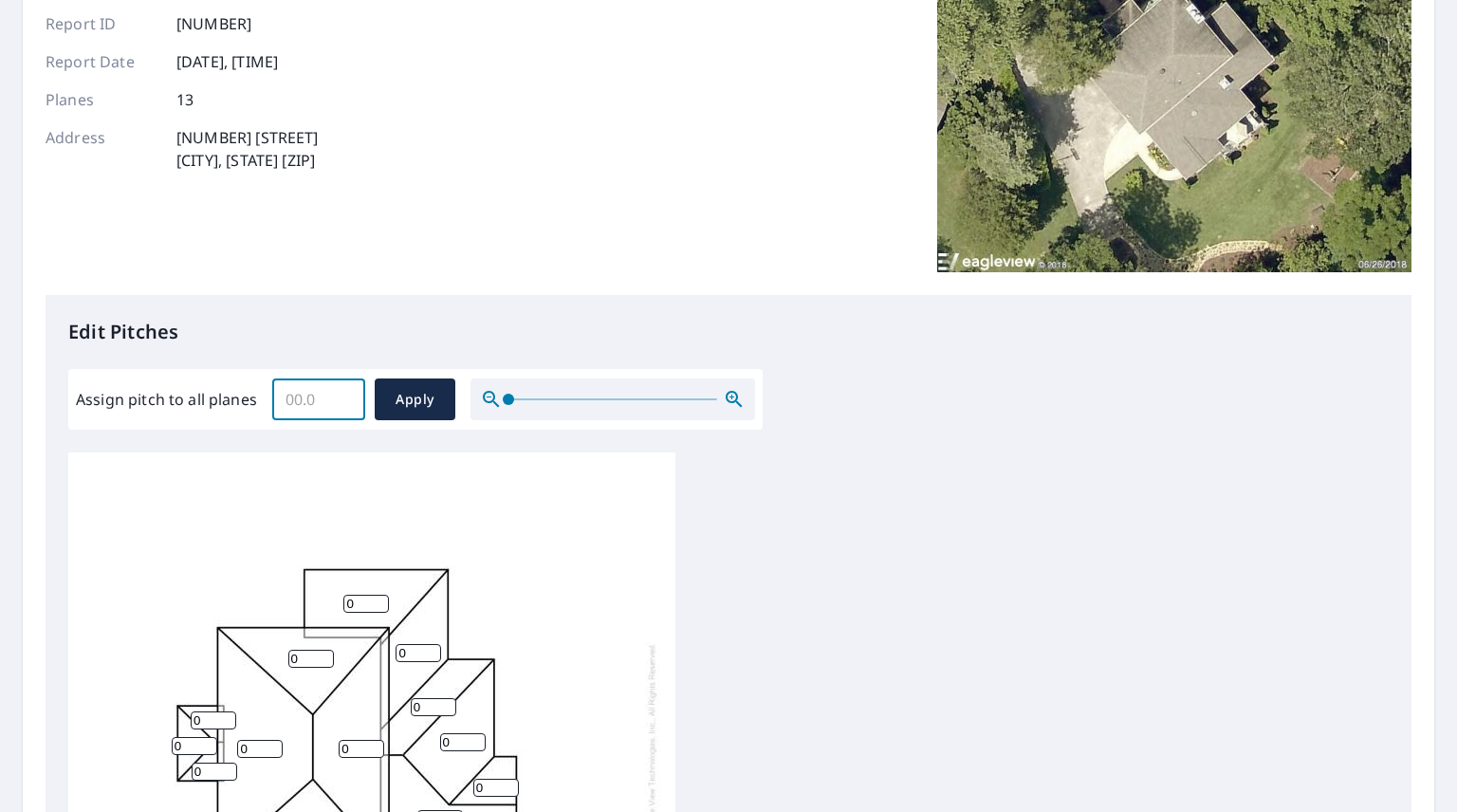 click on "Assign pitch to all planes" at bounding box center [319, 399] 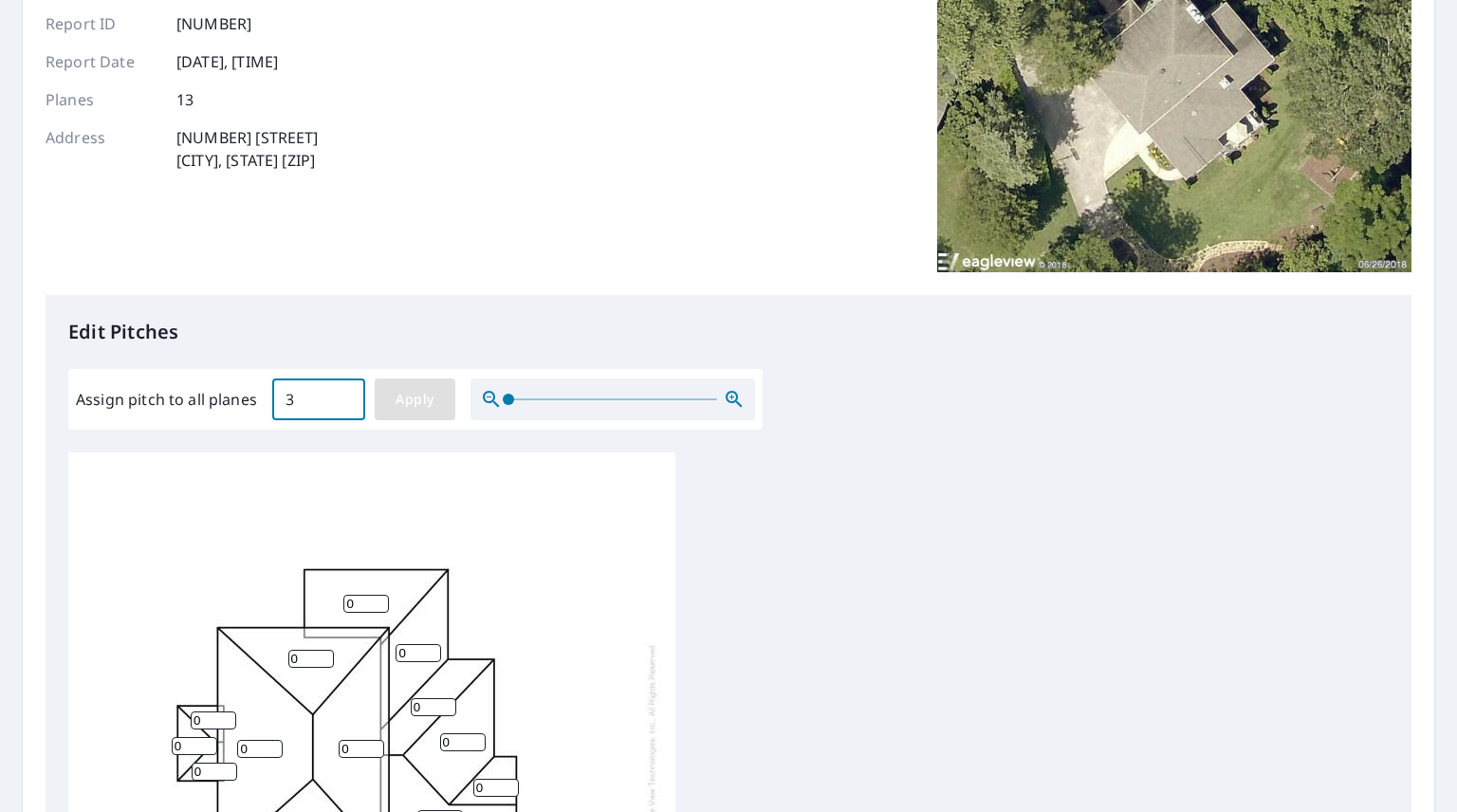 type on "3" 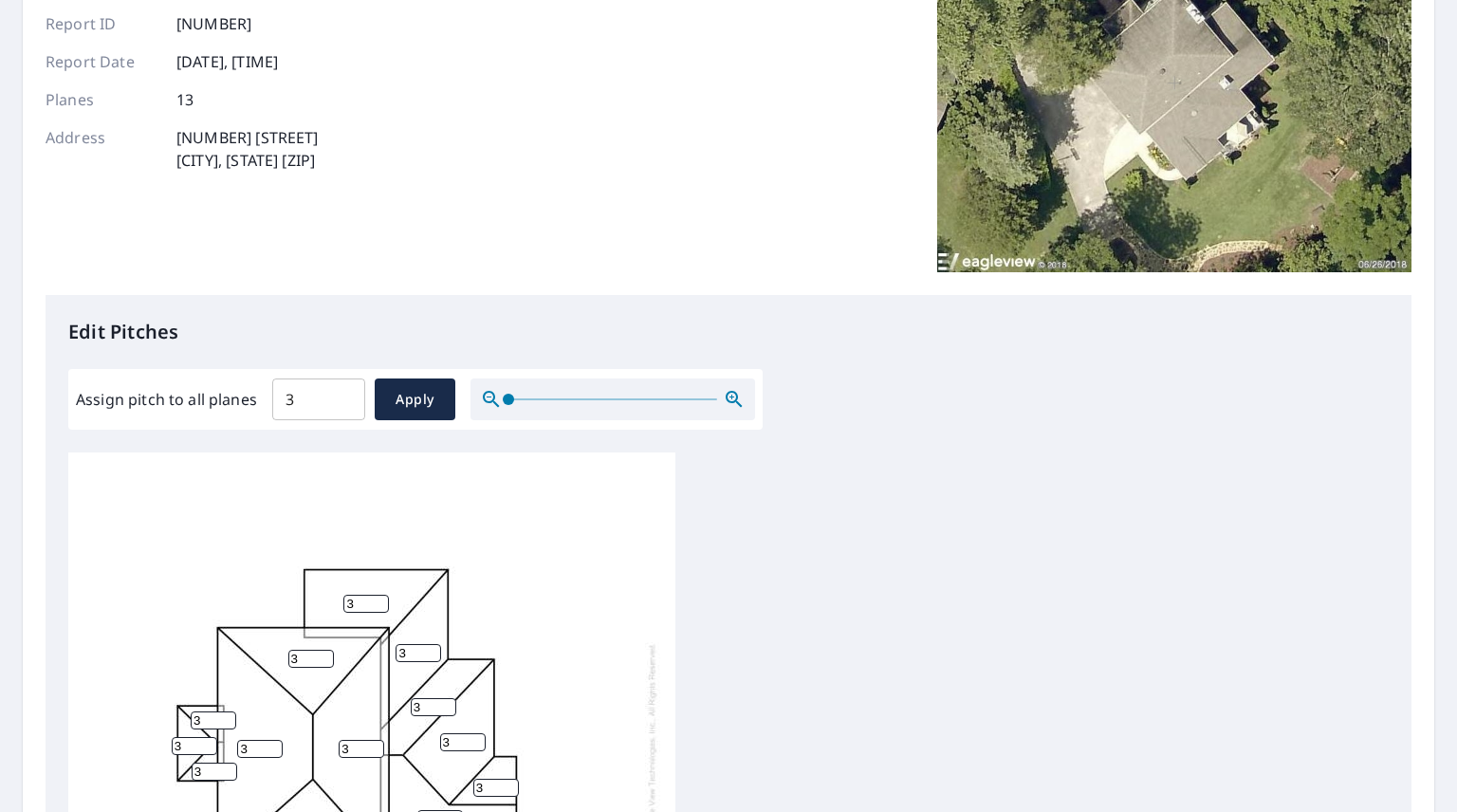 scroll, scrollTop: 19, scrollLeft: 0, axis: vertical 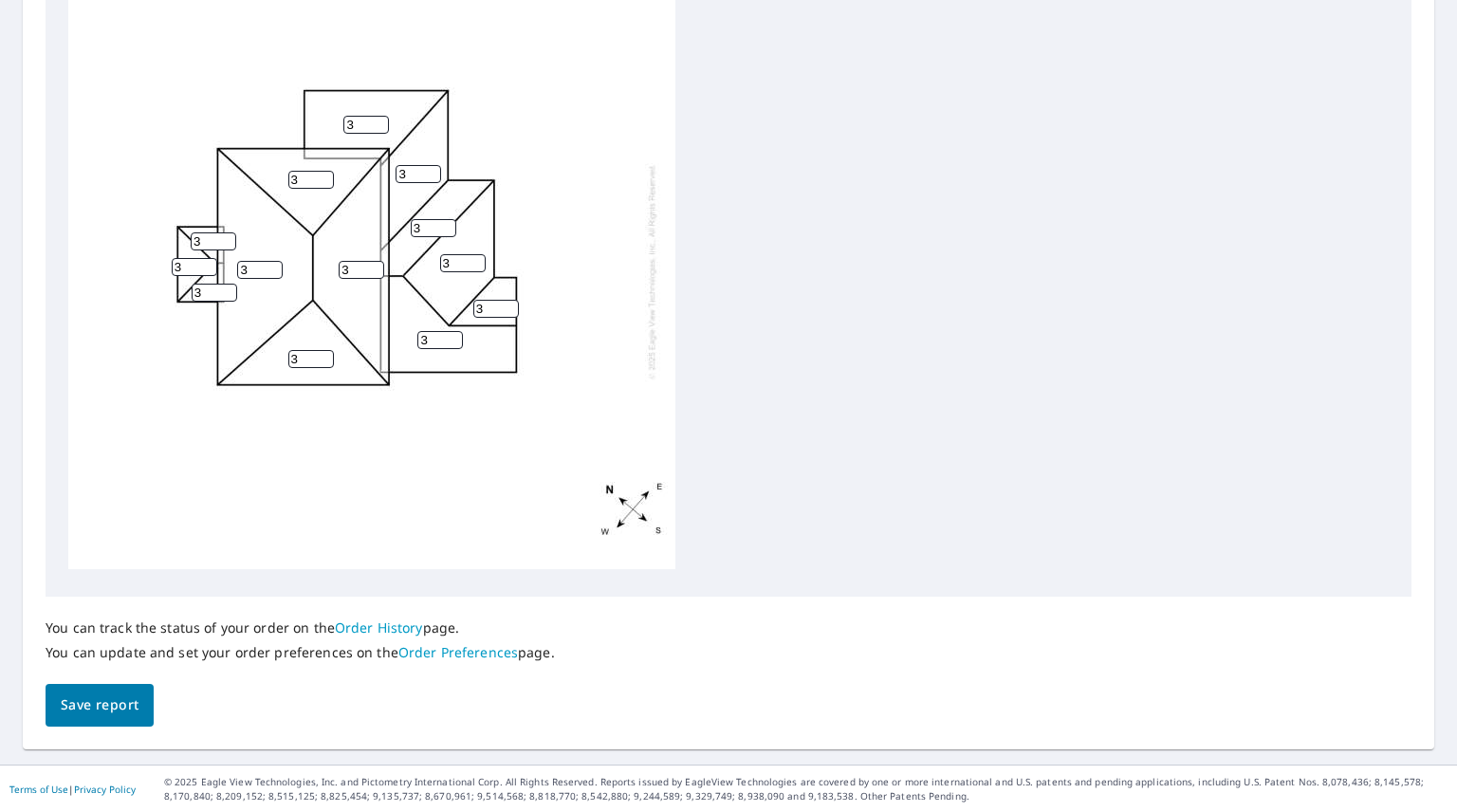 click on "Save report" at bounding box center (100, 705) 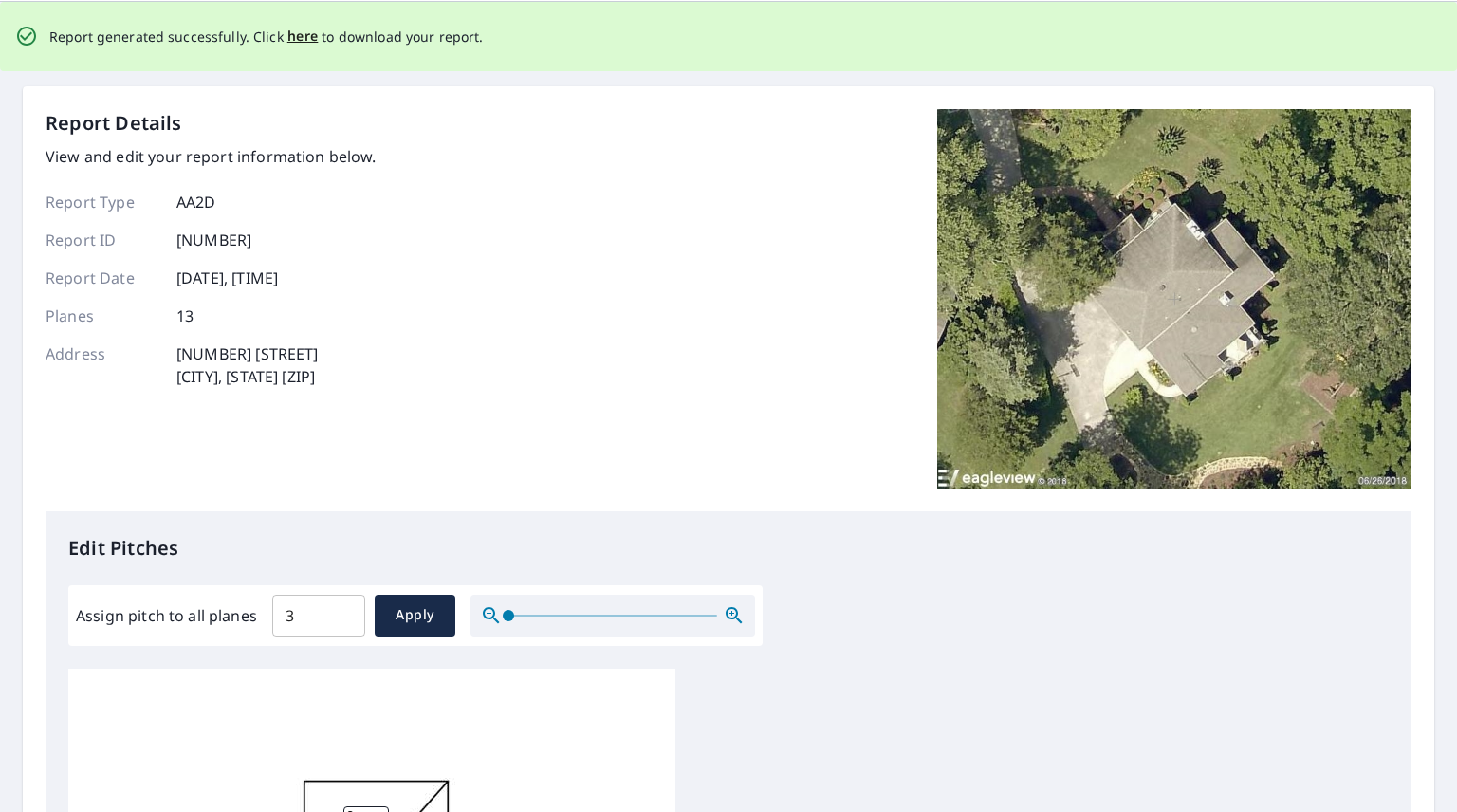 scroll, scrollTop: 0, scrollLeft: 0, axis: both 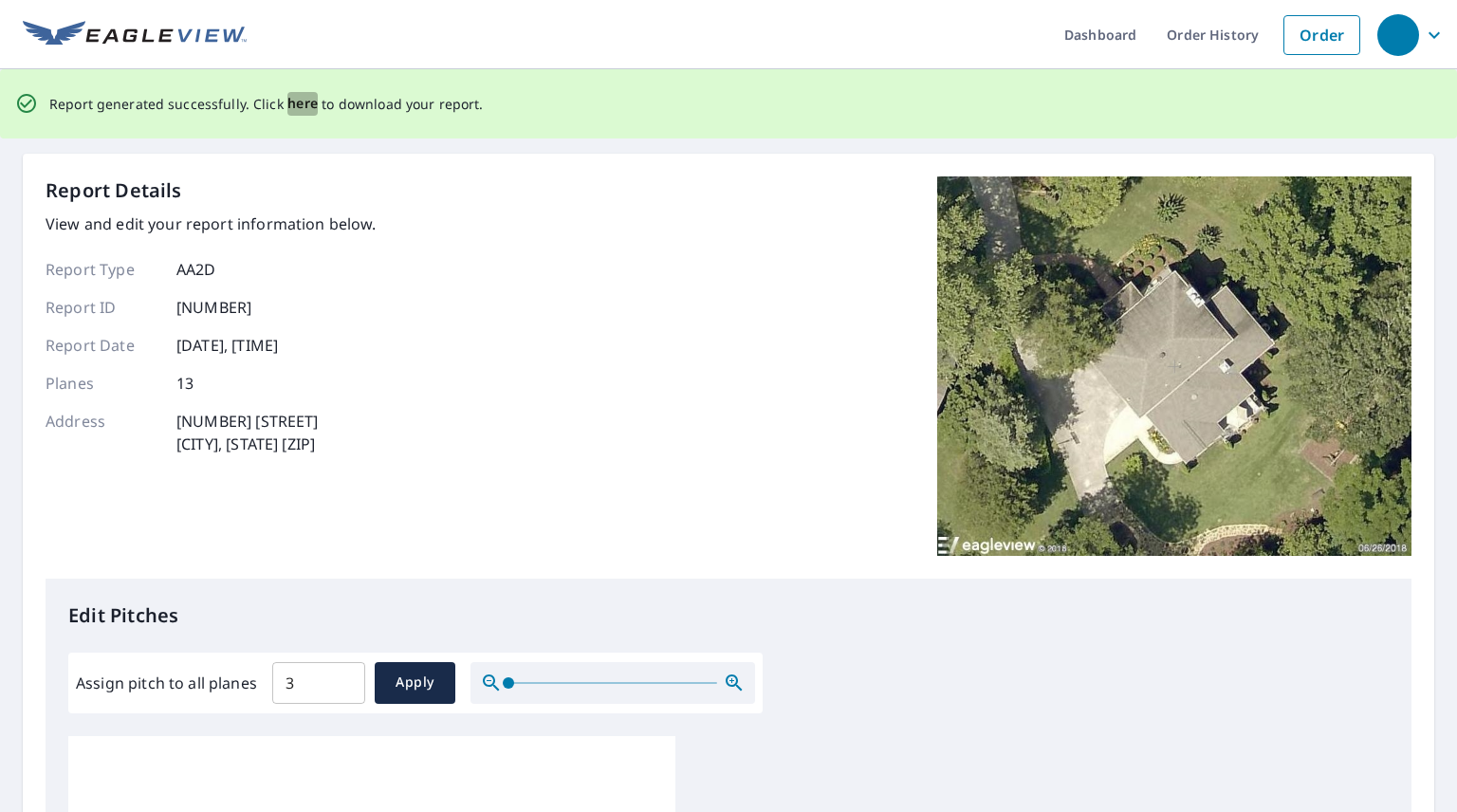 click on "here" at bounding box center [303, 103] 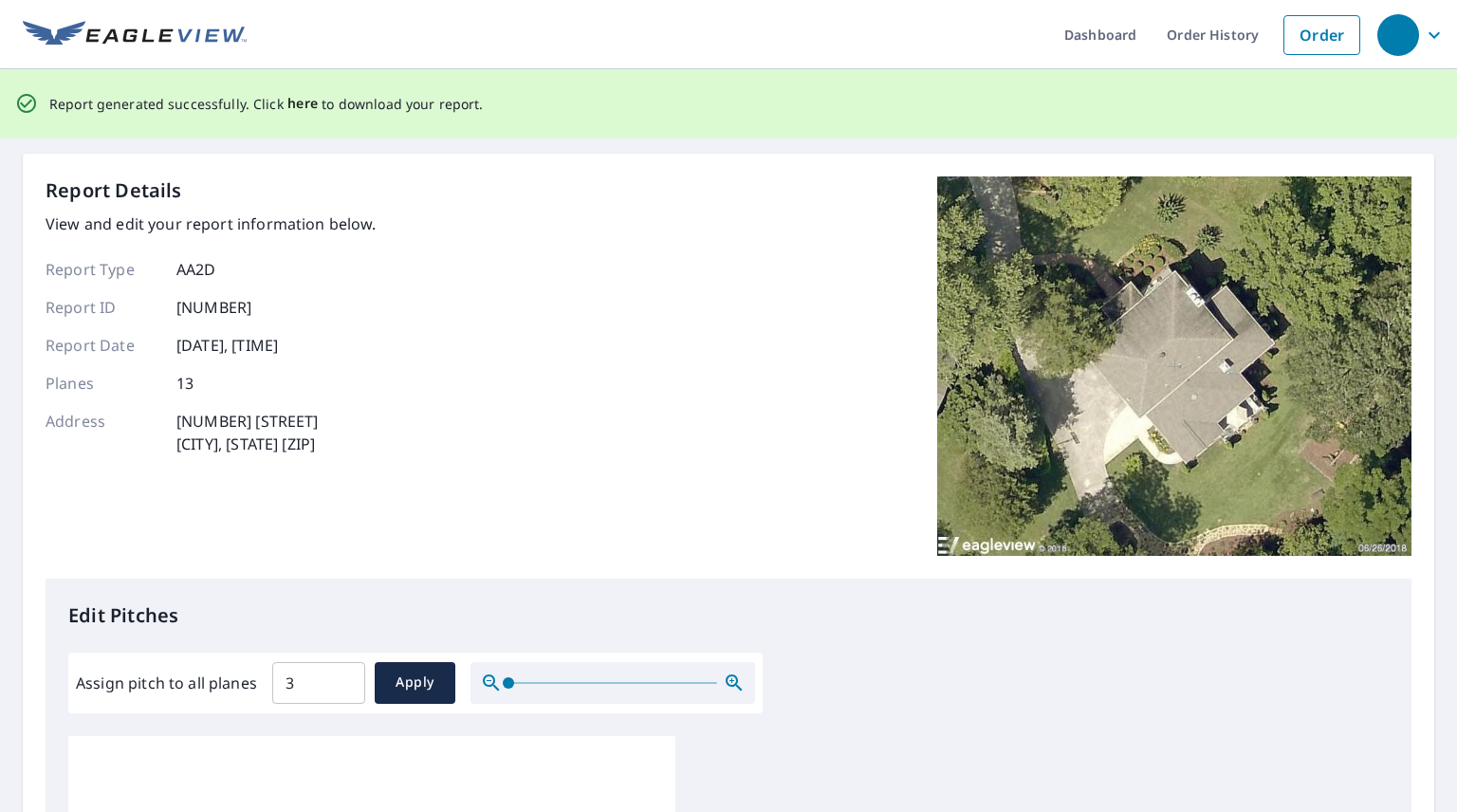 click on "here" at bounding box center [303, 103] 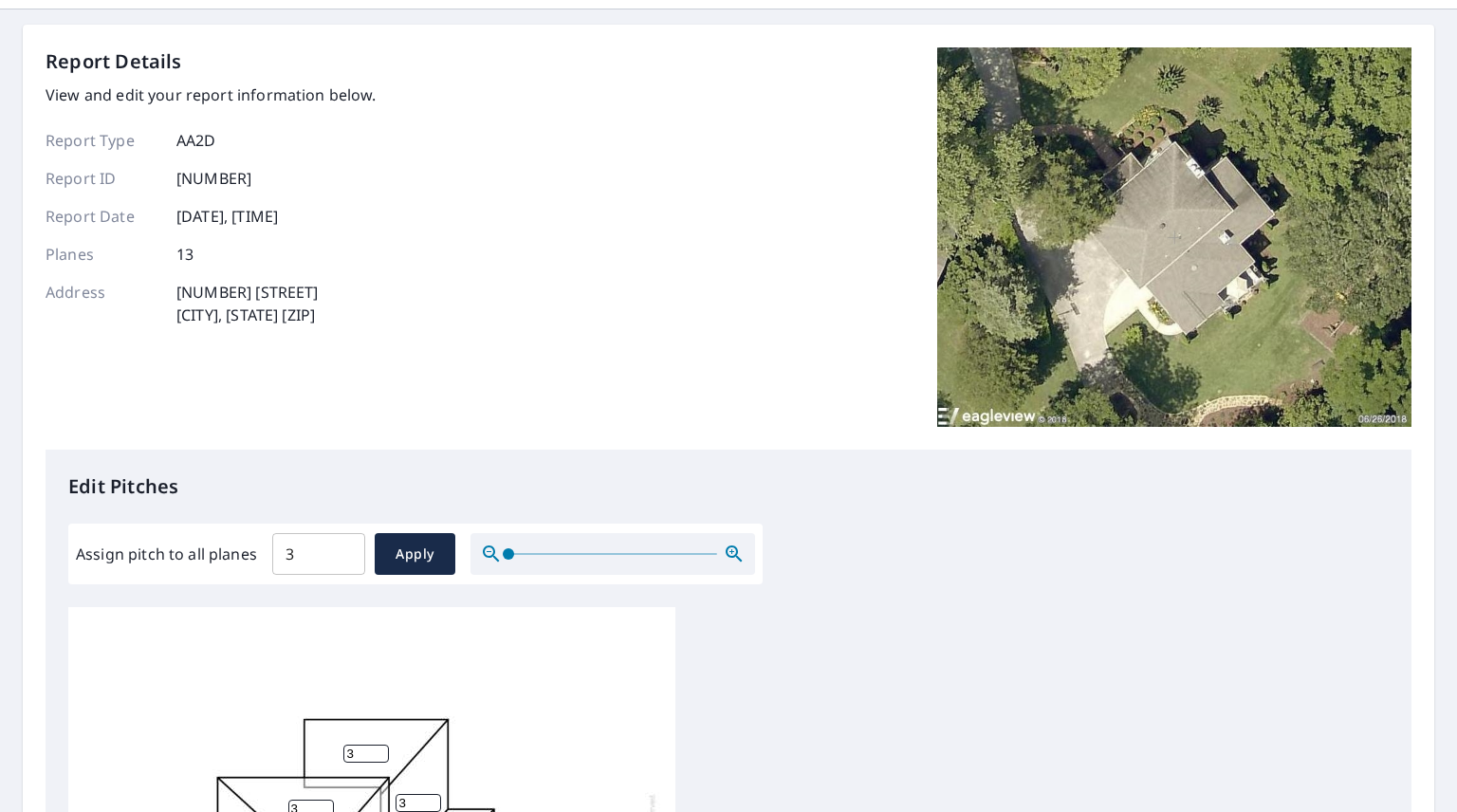scroll, scrollTop: 57, scrollLeft: 0, axis: vertical 